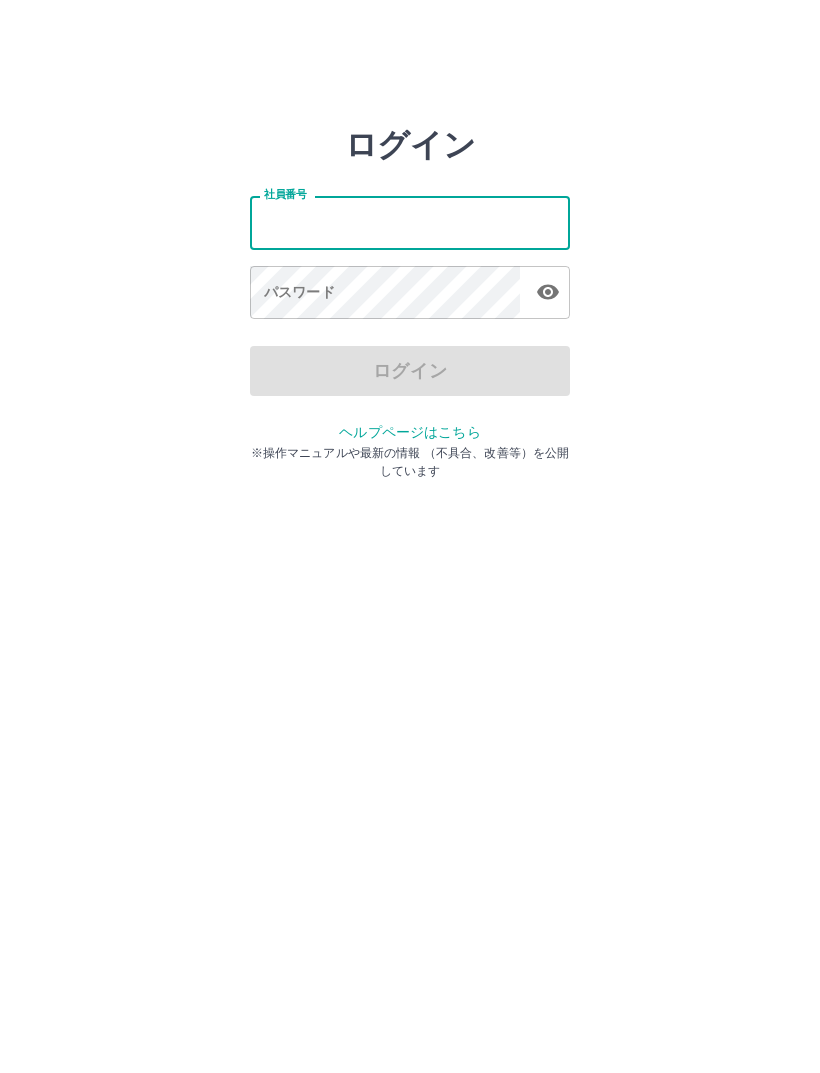 scroll, scrollTop: 0, scrollLeft: 0, axis: both 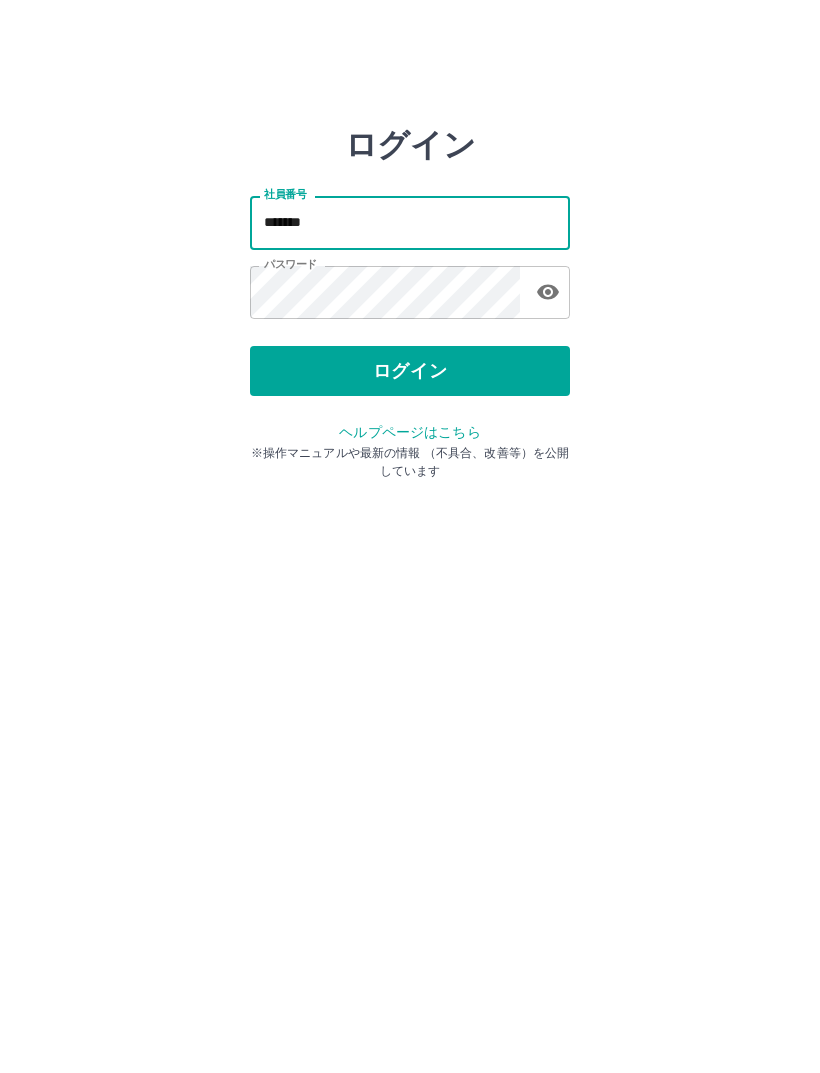 click on "*******" at bounding box center (410, 222) 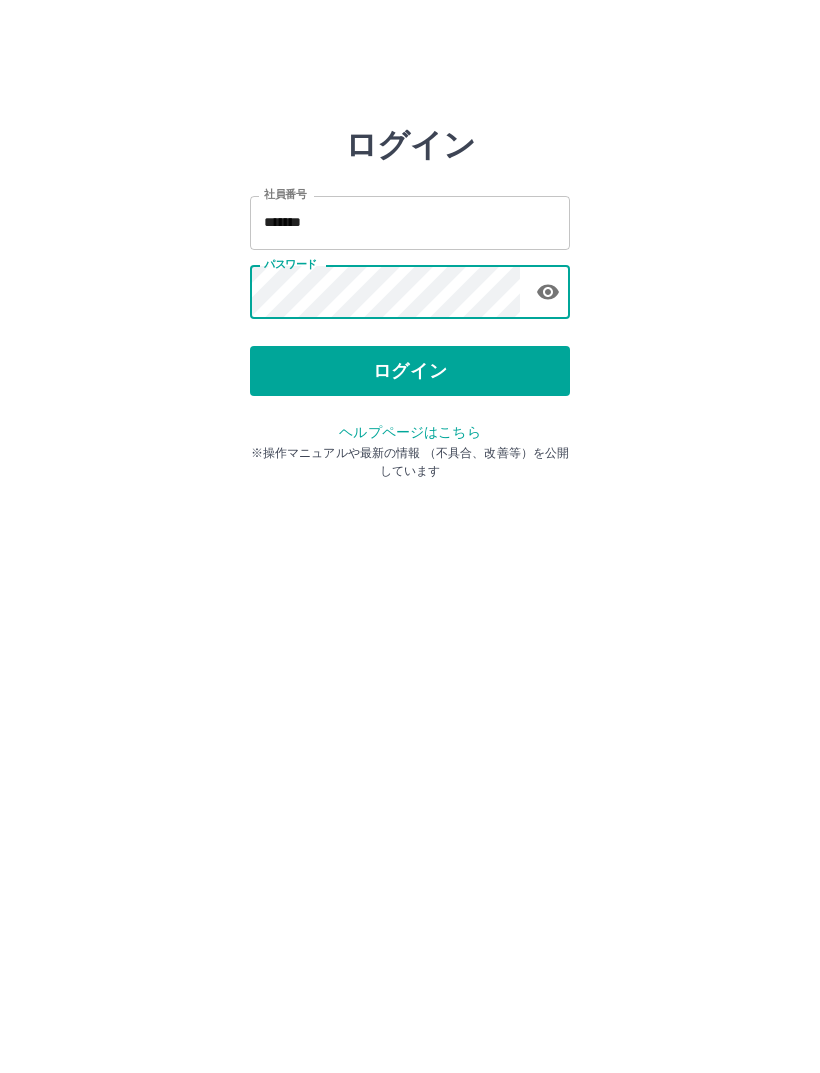 click on "ログイン" at bounding box center (410, 371) 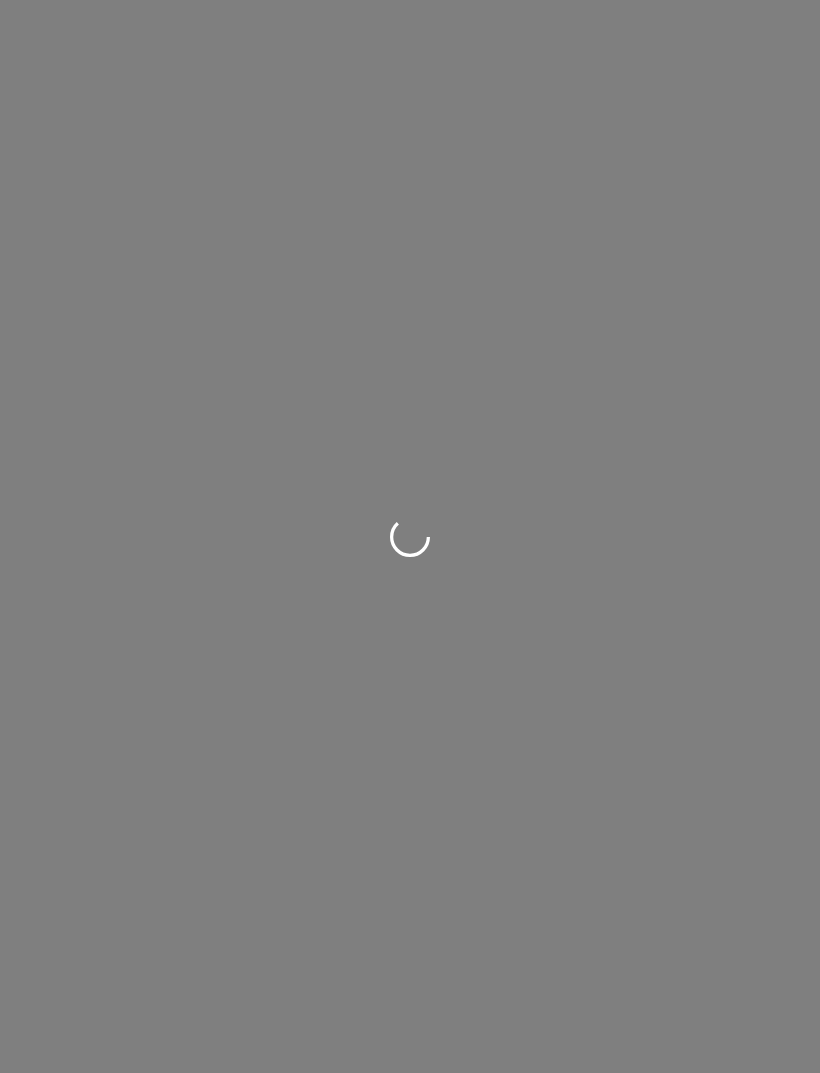 scroll, scrollTop: 0, scrollLeft: 0, axis: both 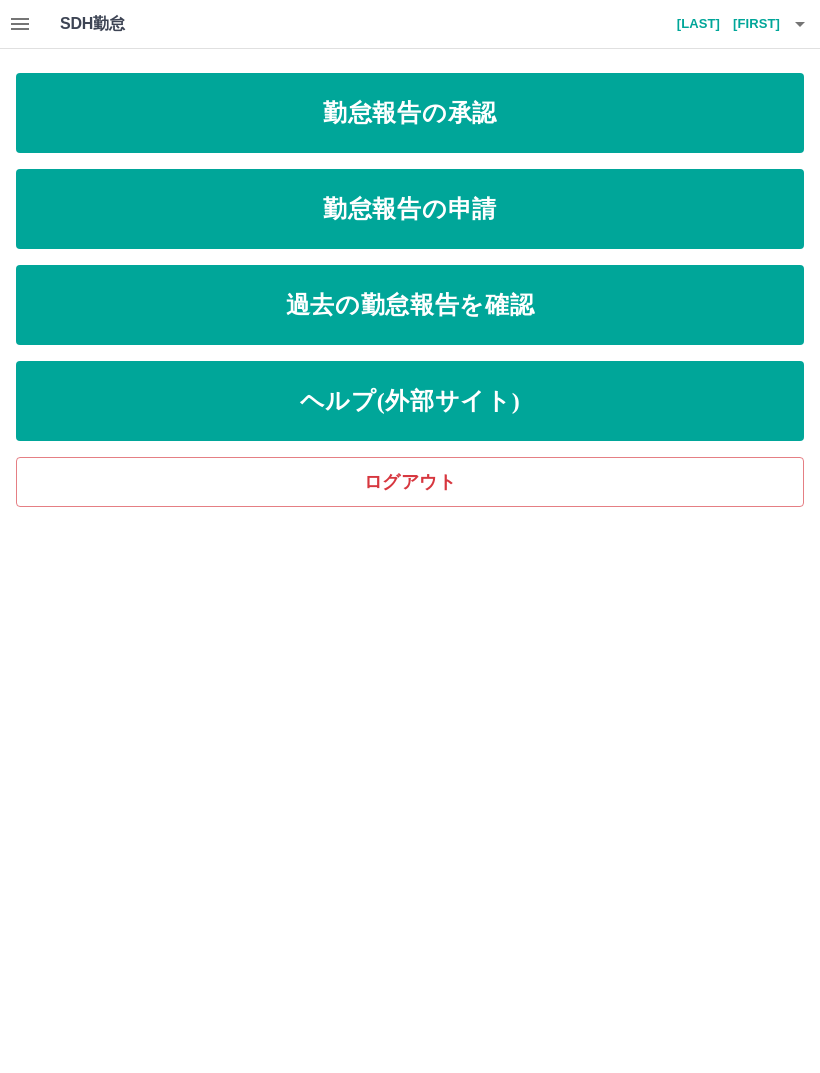 click on "勤怠報告の承認" at bounding box center [410, 113] 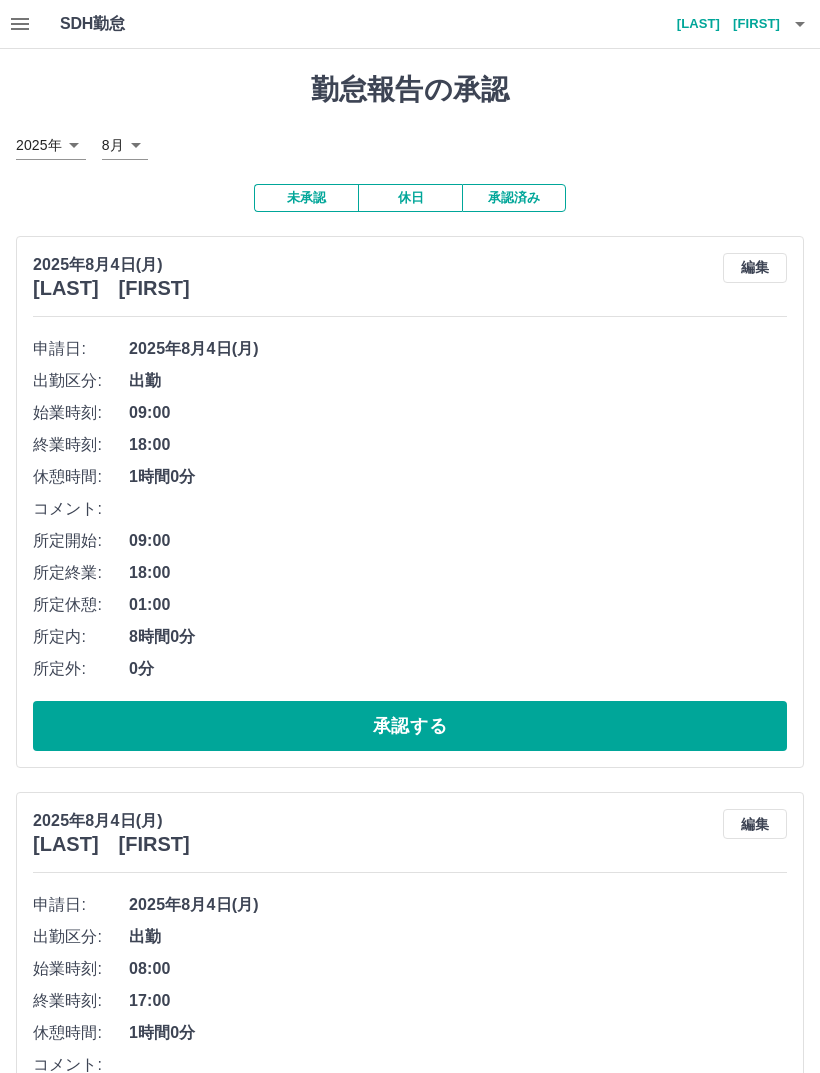 click on "承認する" at bounding box center (410, 726) 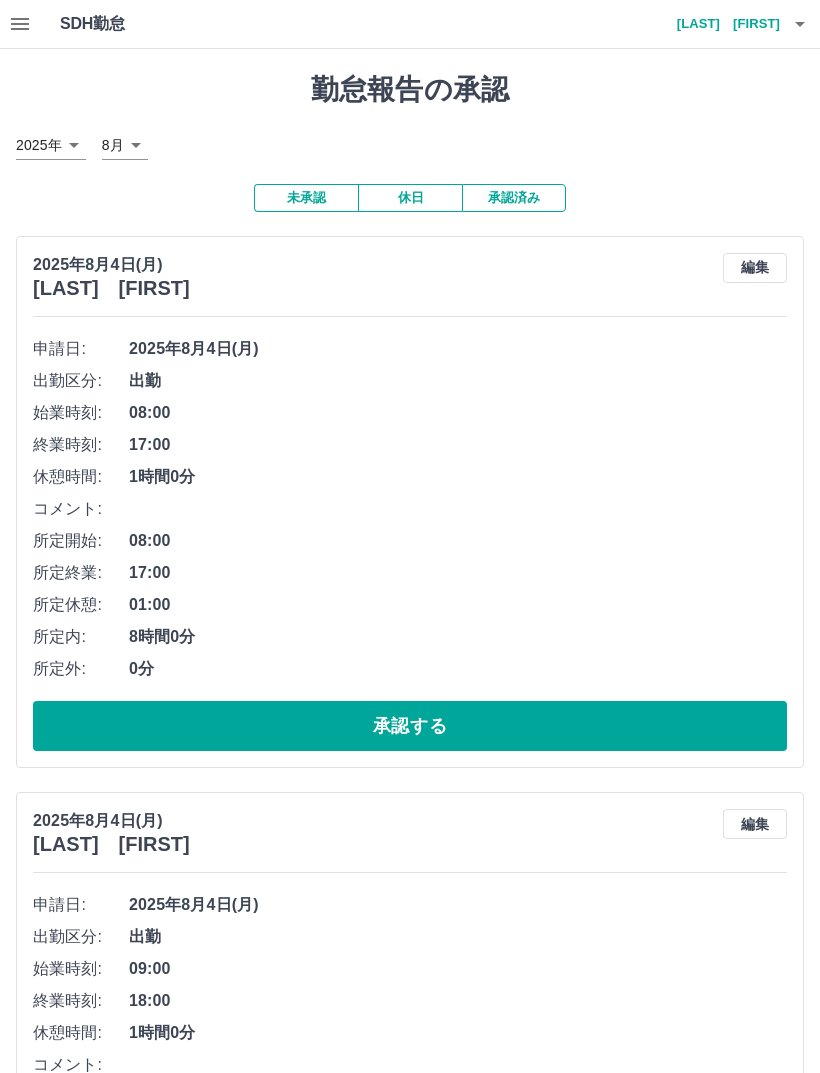 click on "承認する" at bounding box center [410, 726] 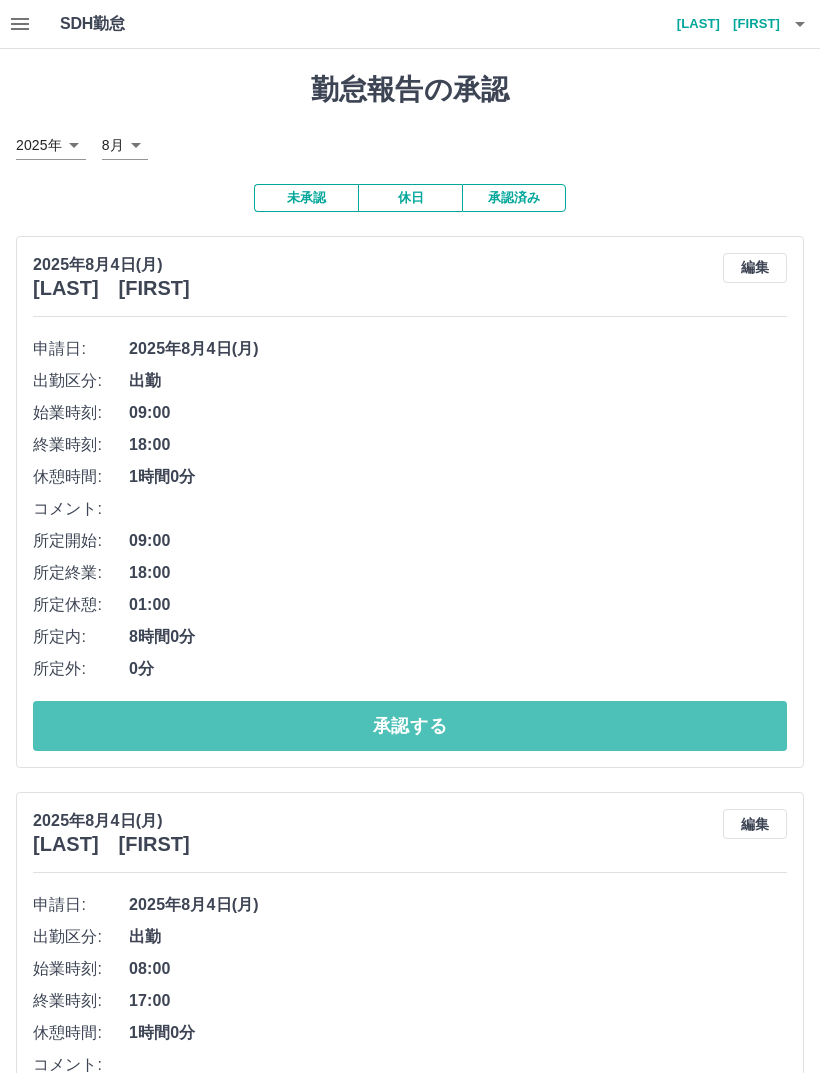 click on "承認する" at bounding box center [410, 726] 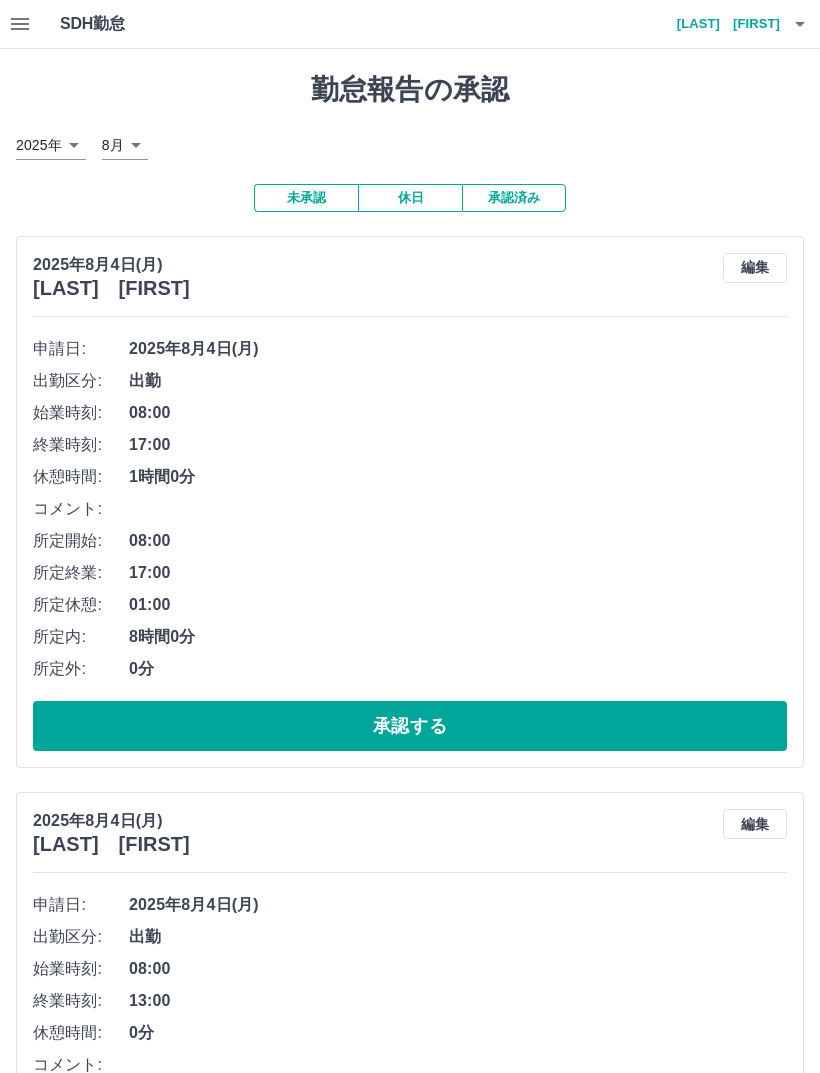 click on "承認する" at bounding box center [410, 726] 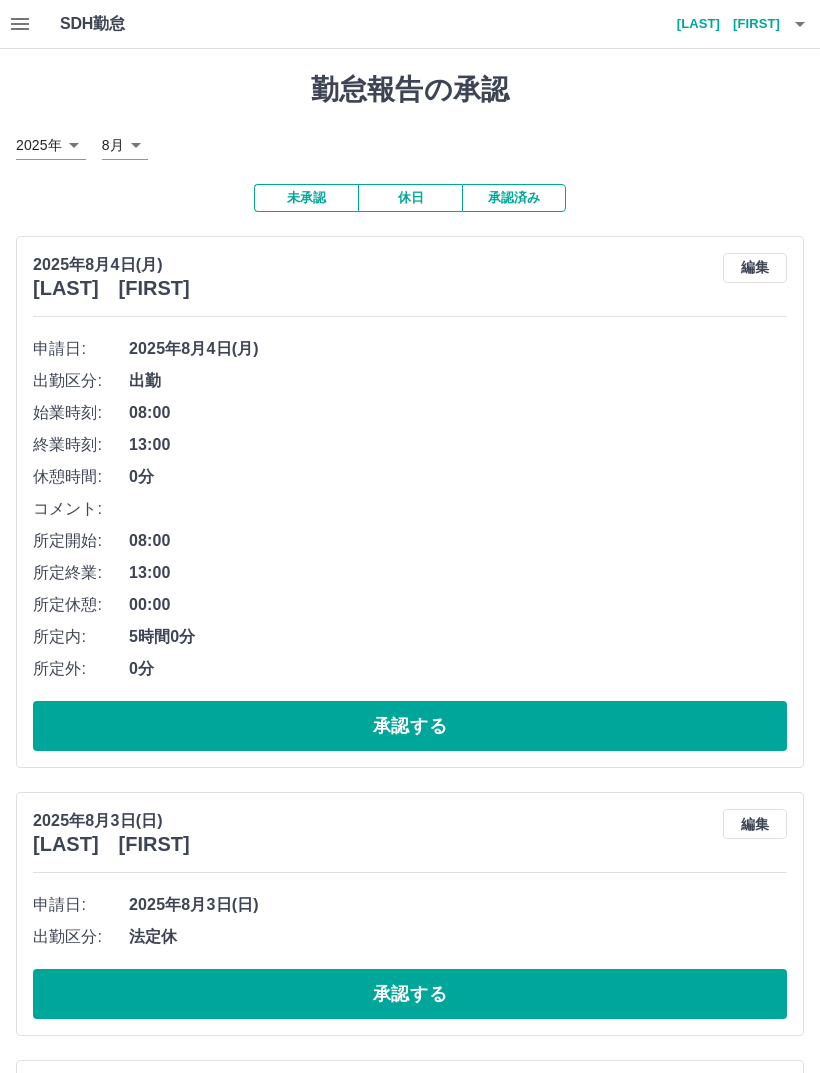 click on "承認する" at bounding box center [410, 726] 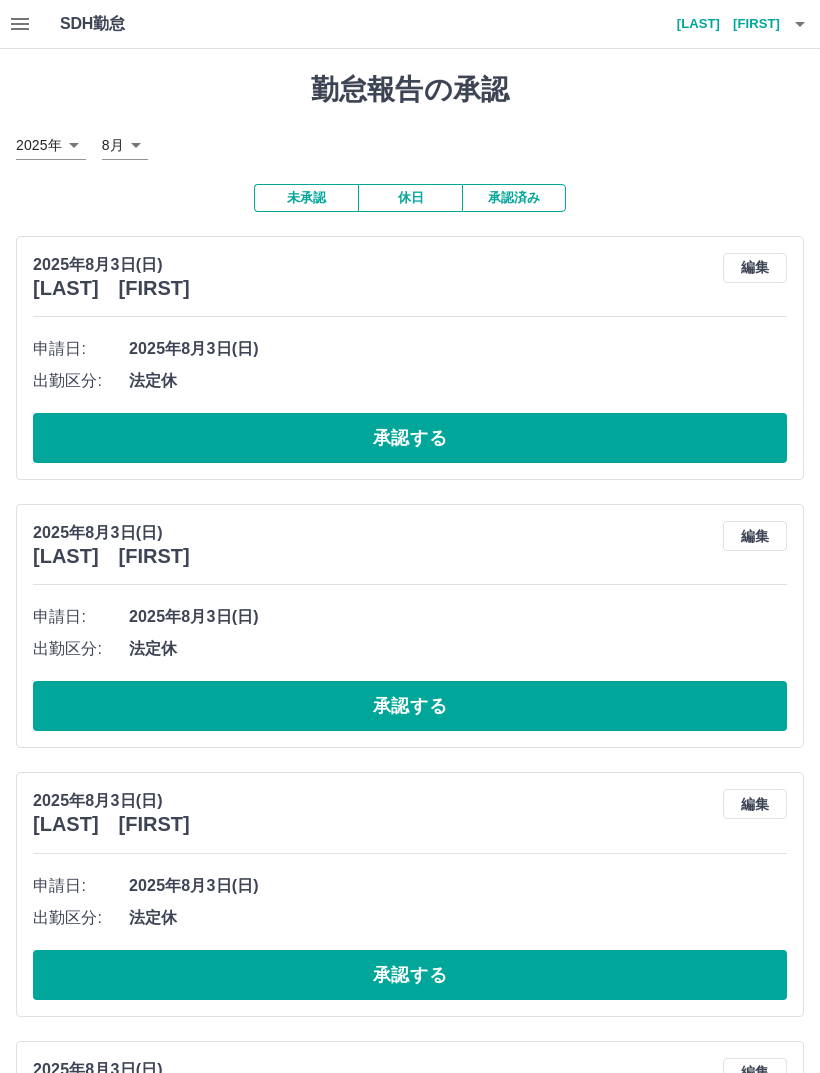 click on "承認する" at bounding box center [410, 438] 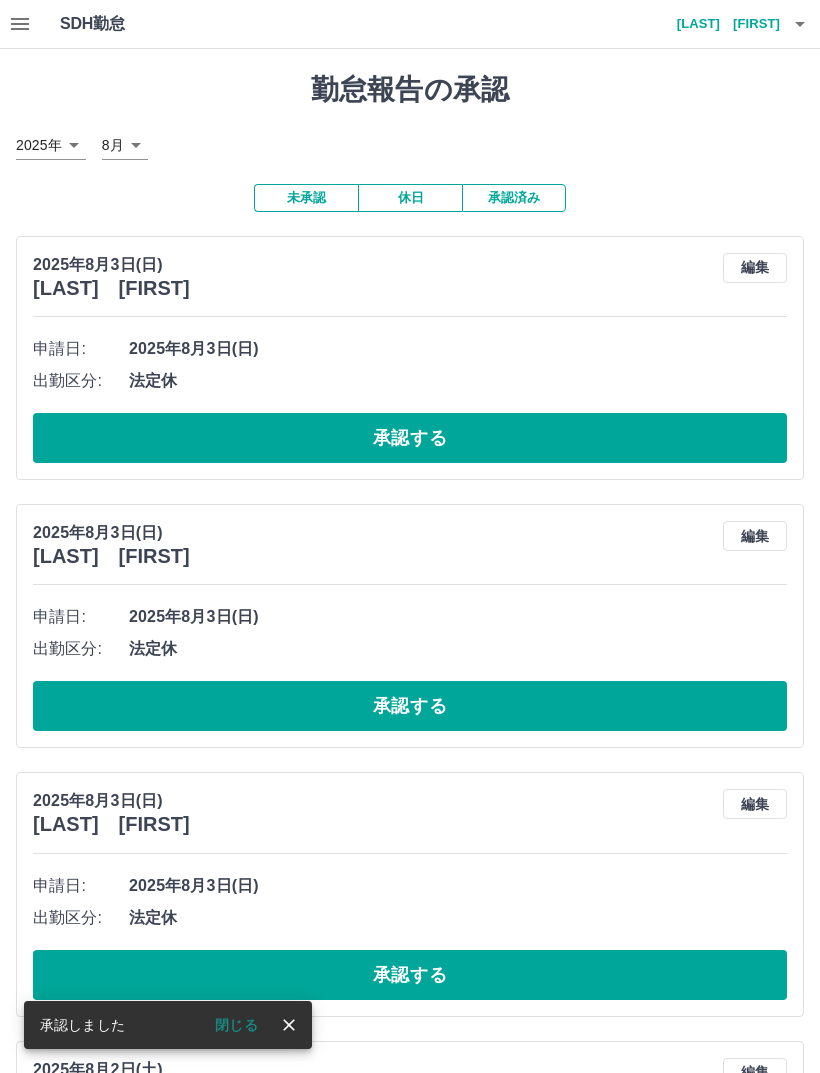 click on "承認する" at bounding box center (410, 438) 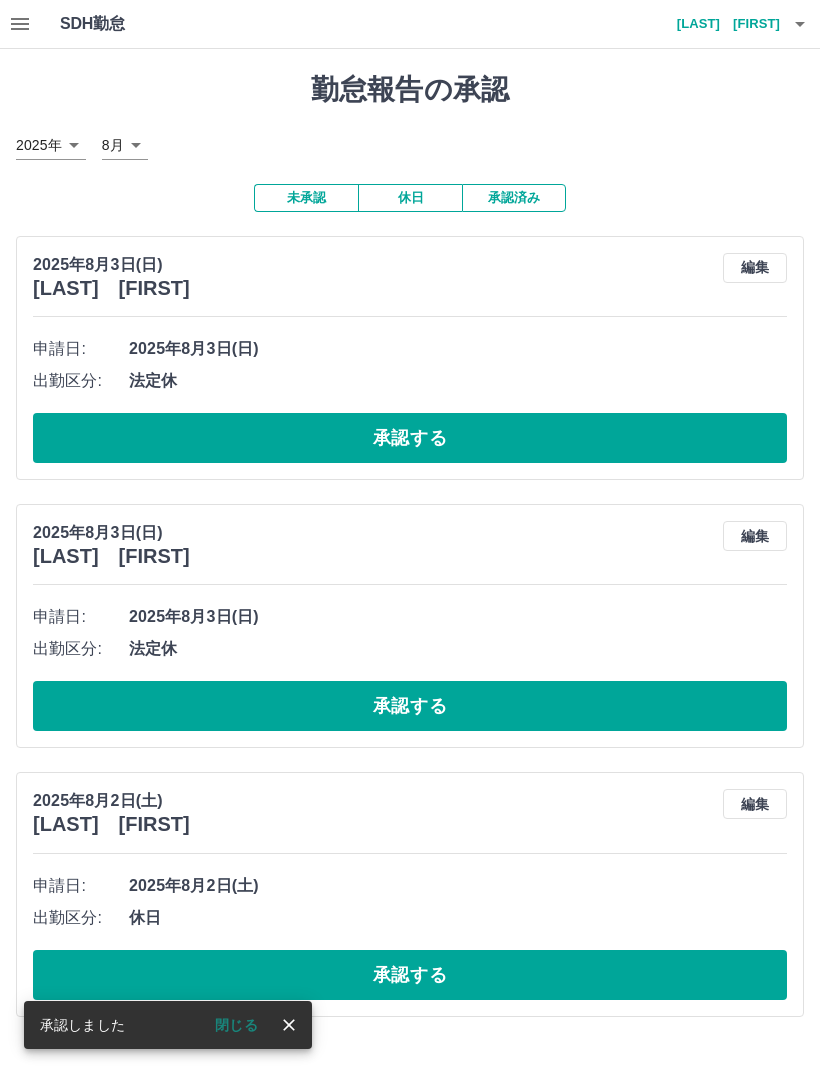 click on "承認する" at bounding box center (410, 438) 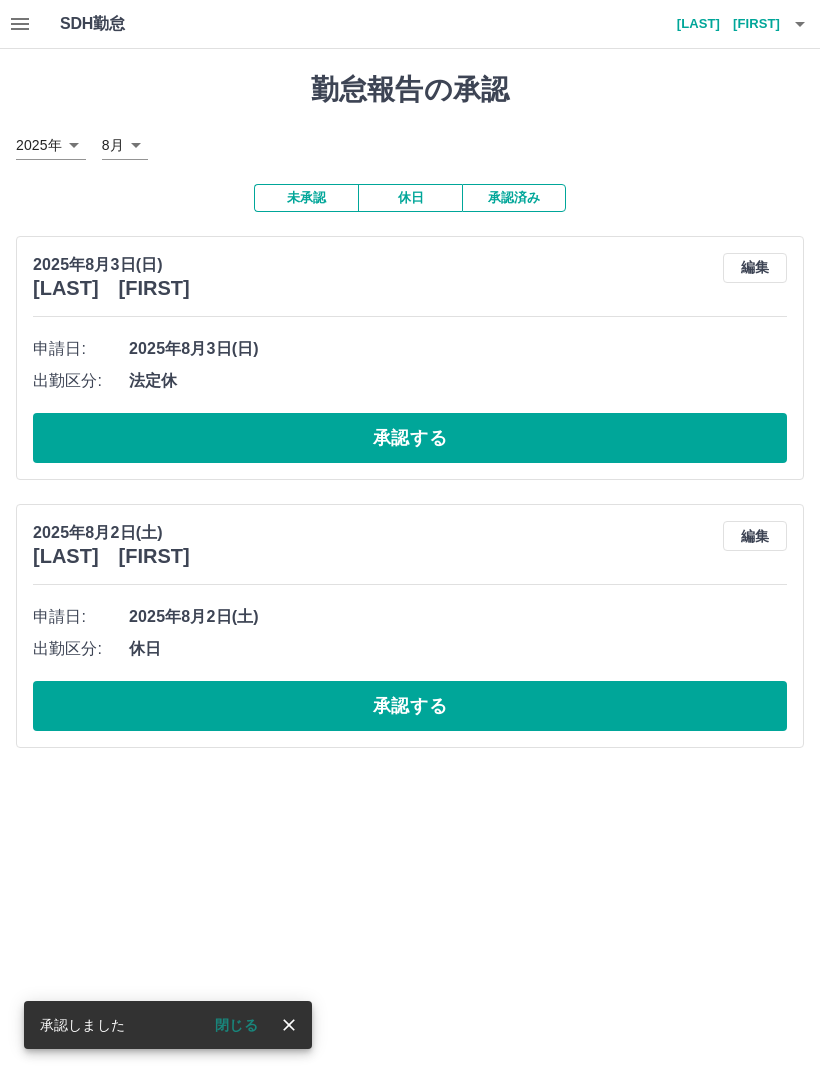 click on "承認する" at bounding box center [410, 438] 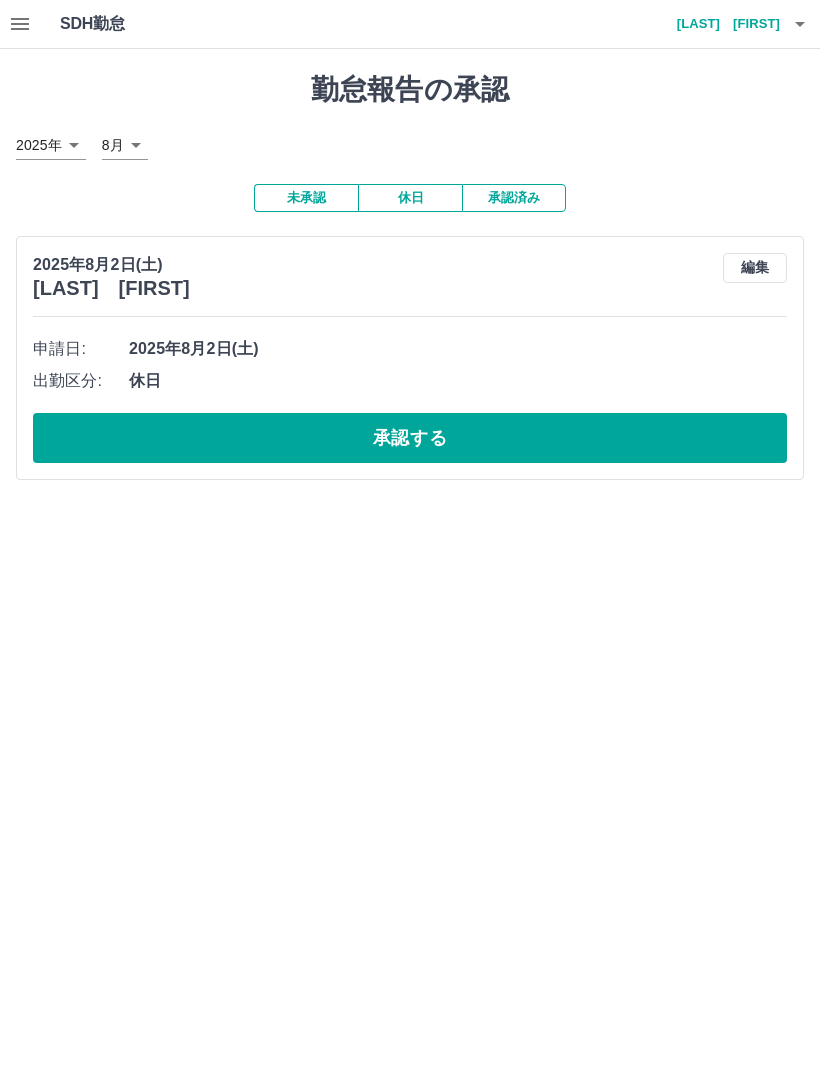 click on "承認する" at bounding box center (410, 438) 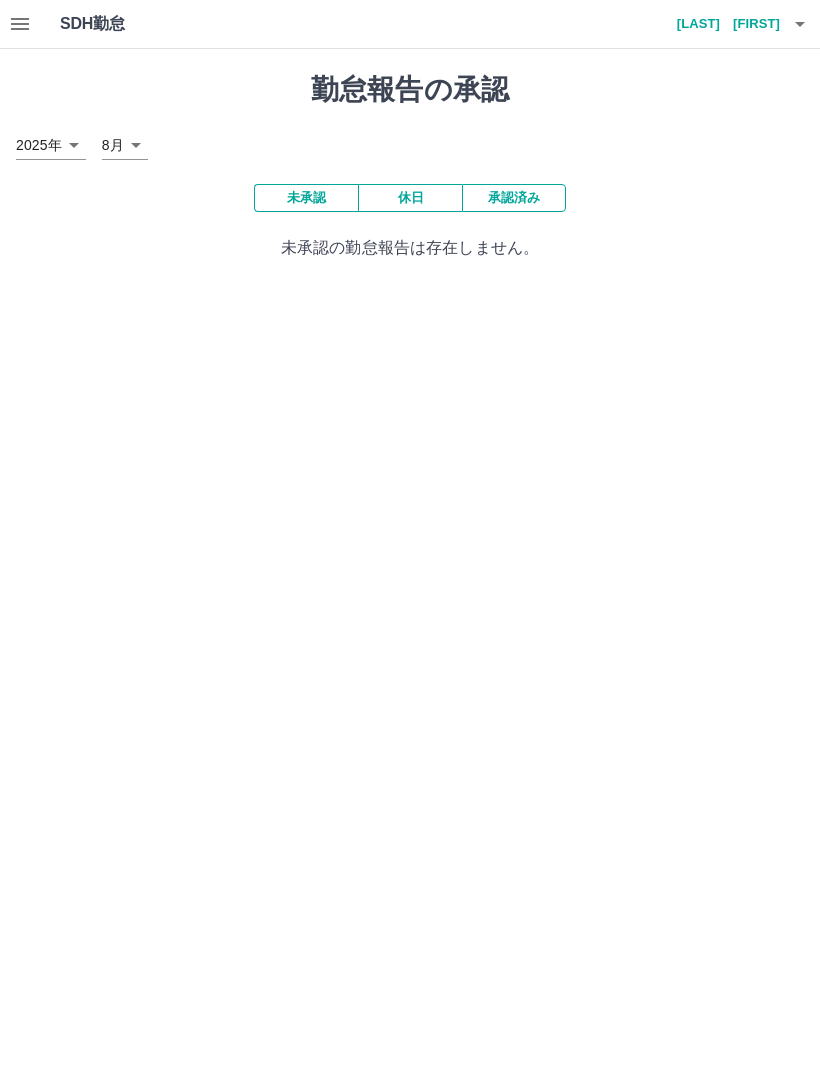 click 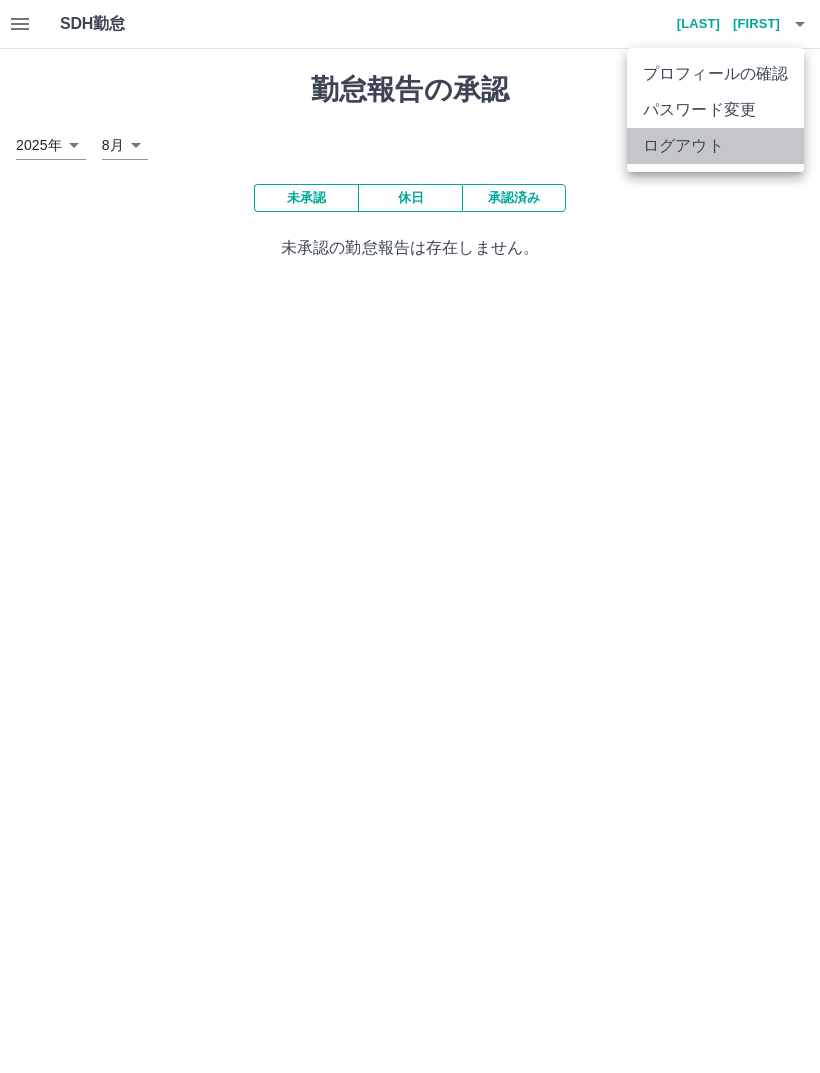 click on "ログアウト" at bounding box center (715, 146) 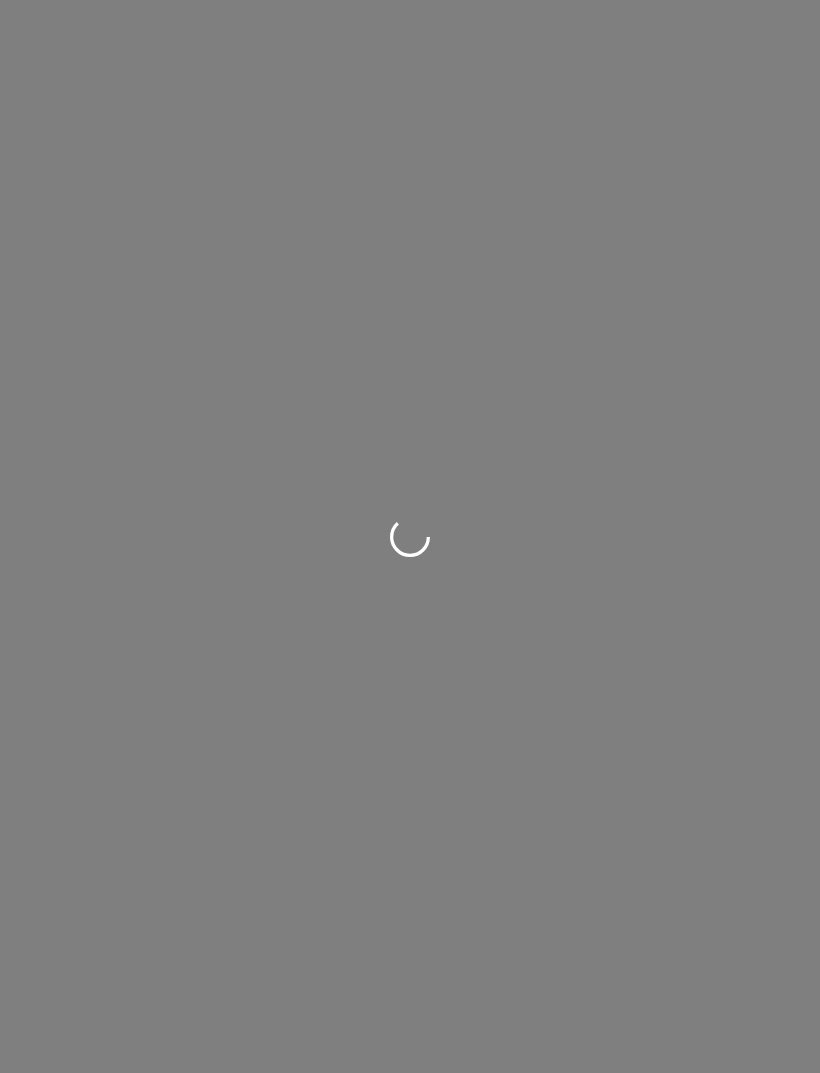 scroll, scrollTop: 0, scrollLeft: 0, axis: both 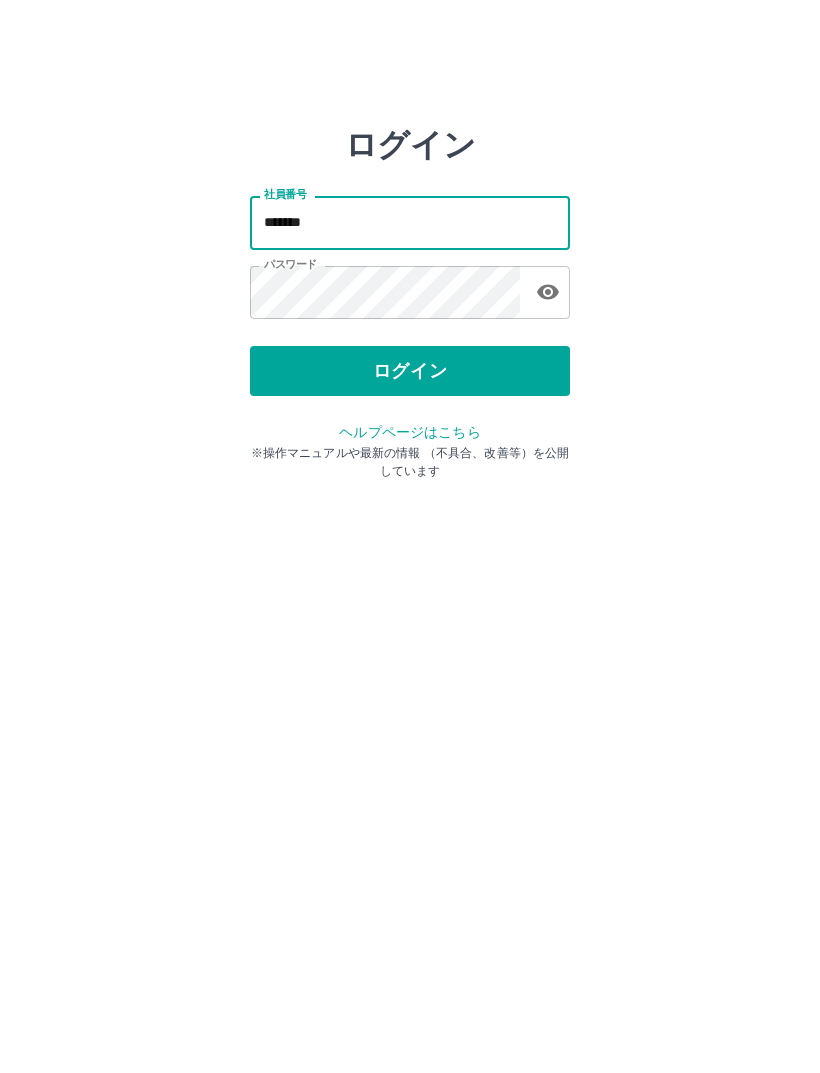 click on "*******" at bounding box center (410, 222) 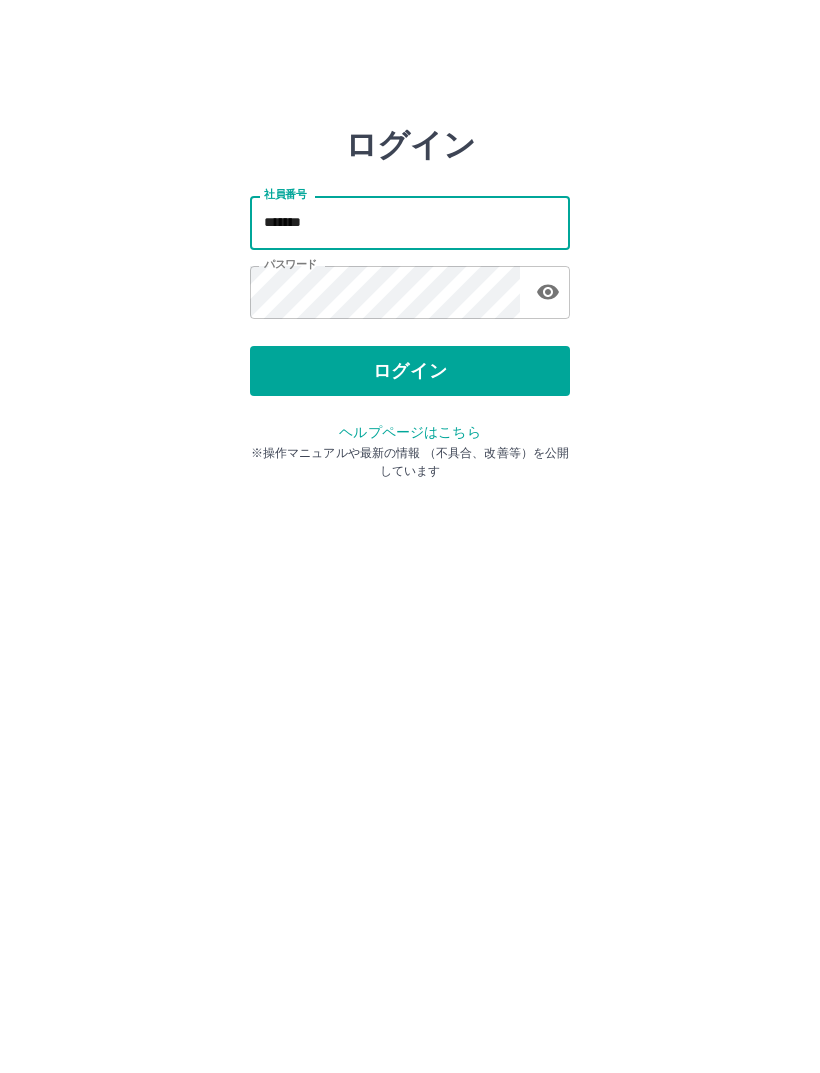 type on "*******" 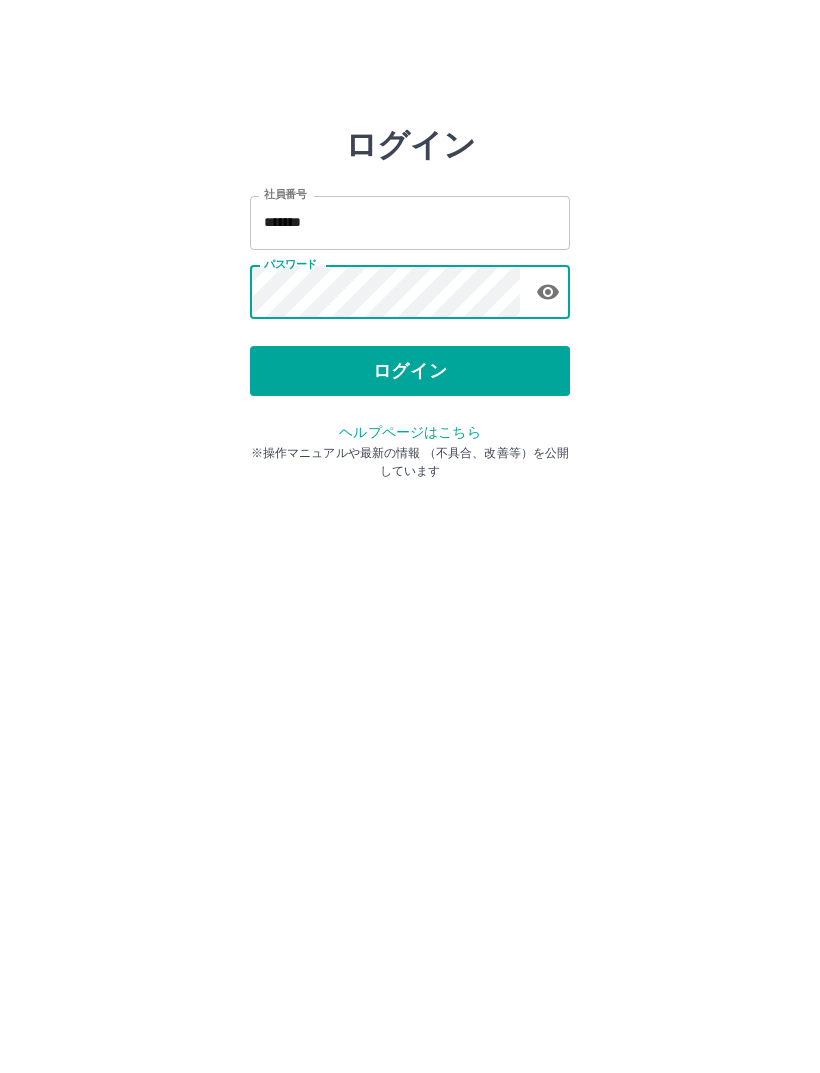 click on "ログイン" at bounding box center (410, 371) 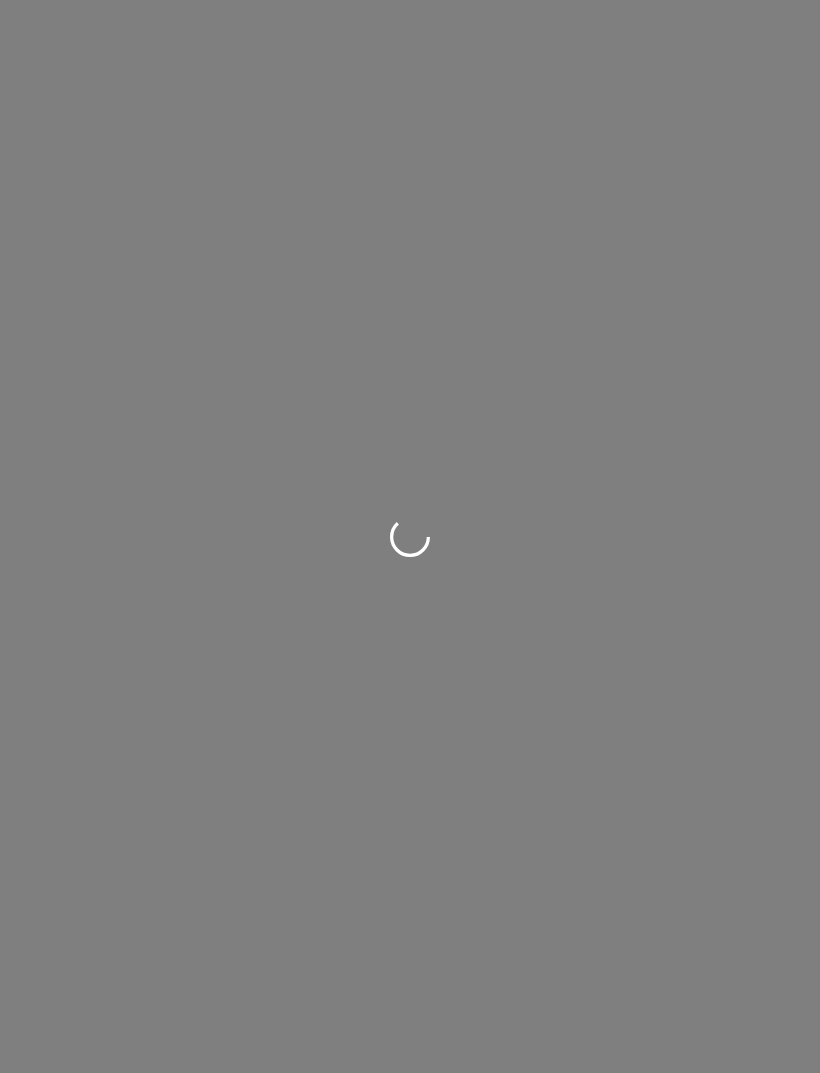 scroll, scrollTop: 0, scrollLeft: 0, axis: both 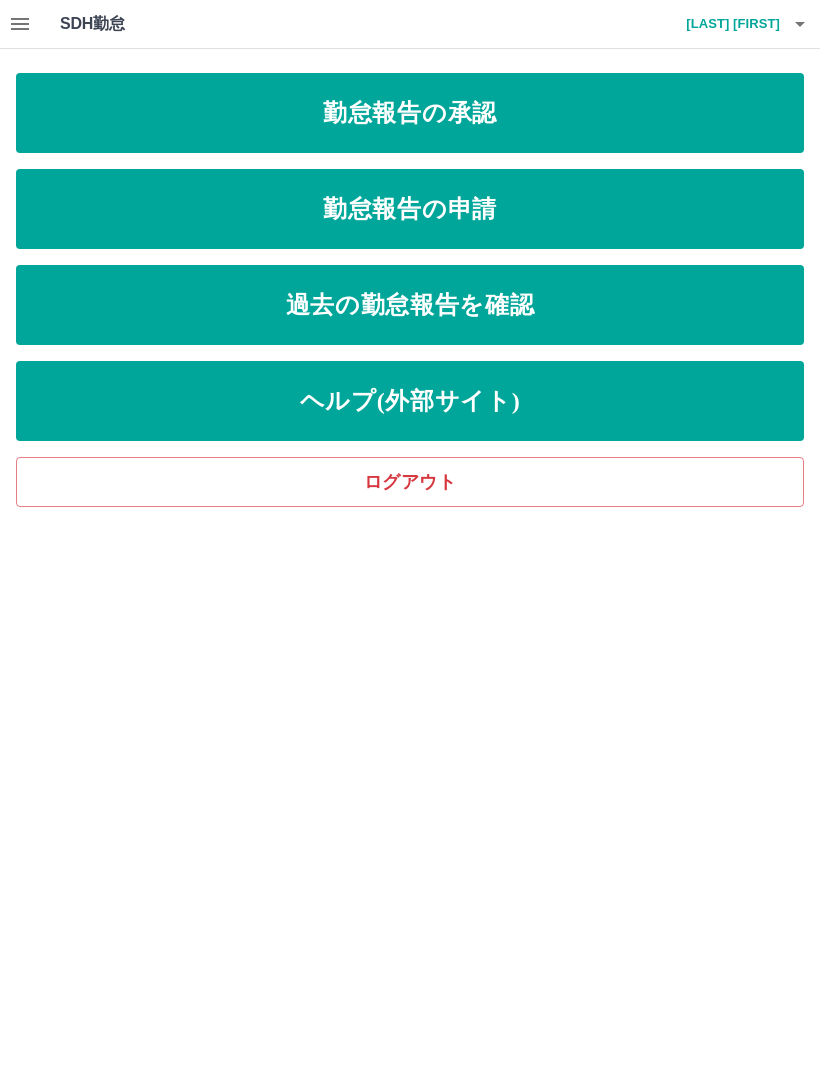 click on "勤怠報告の承認" at bounding box center [410, 113] 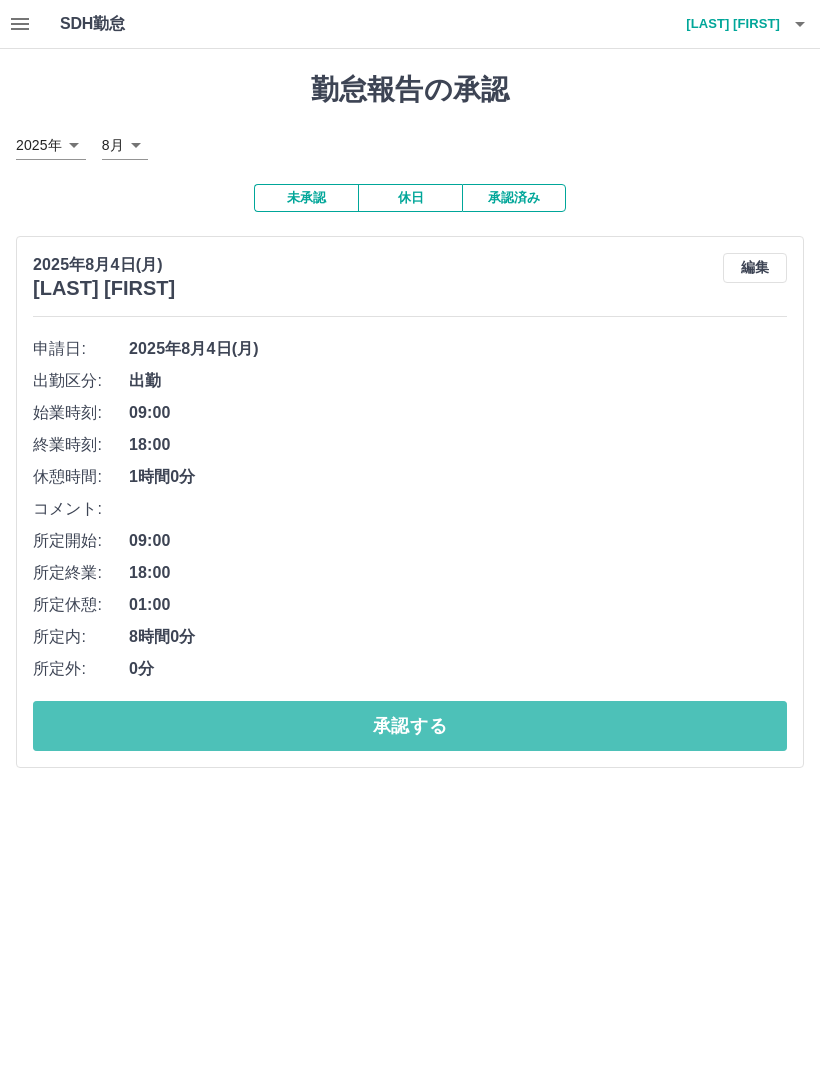 click on "承認する" at bounding box center (410, 726) 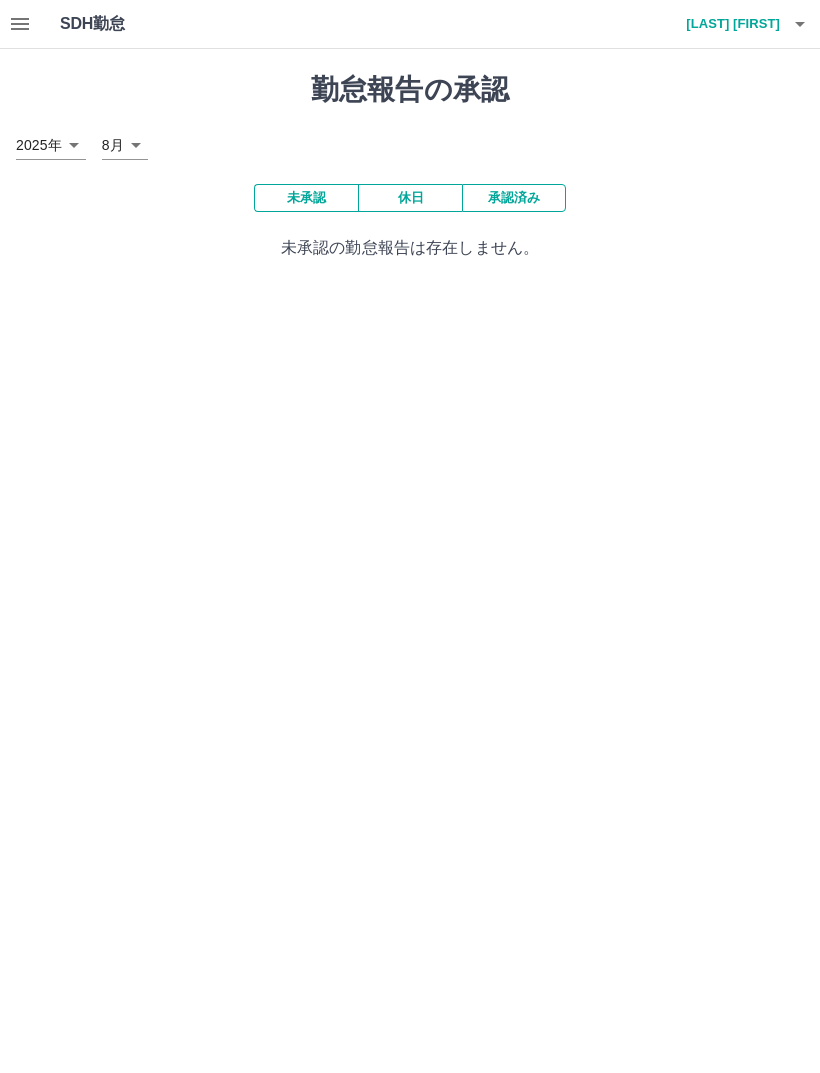 click 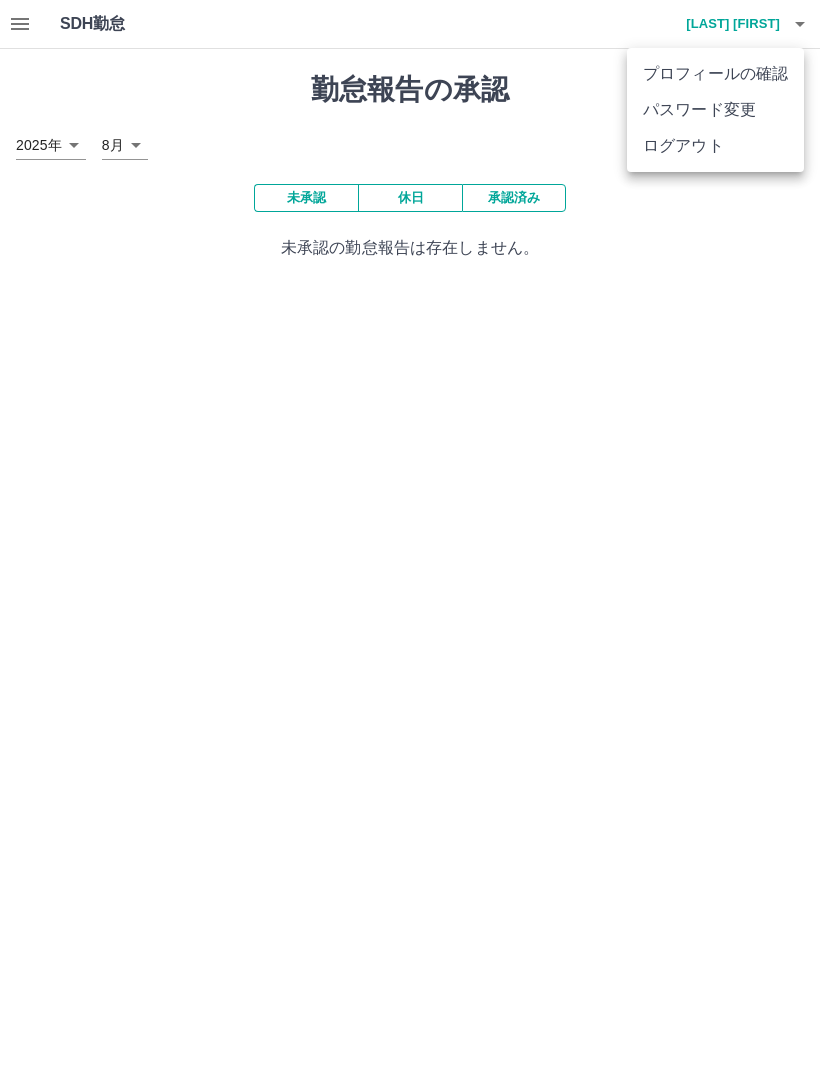 click on "ログアウト" at bounding box center [715, 146] 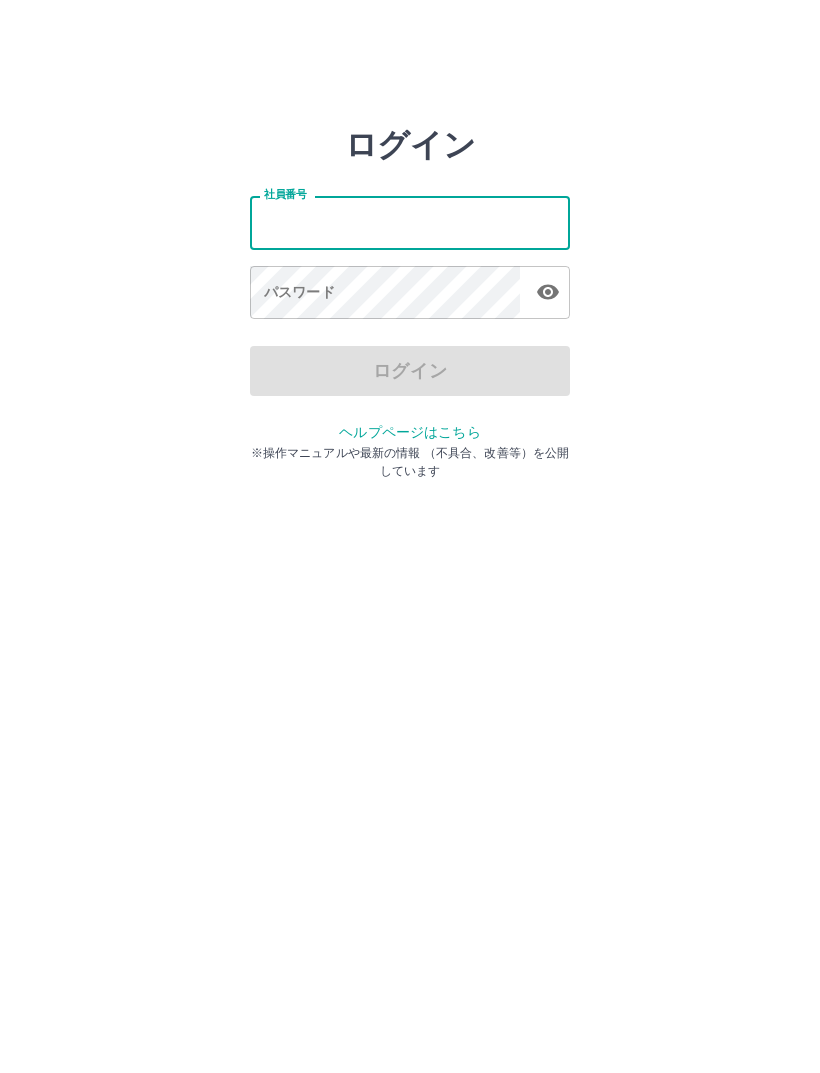 scroll, scrollTop: 0, scrollLeft: 0, axis: both 